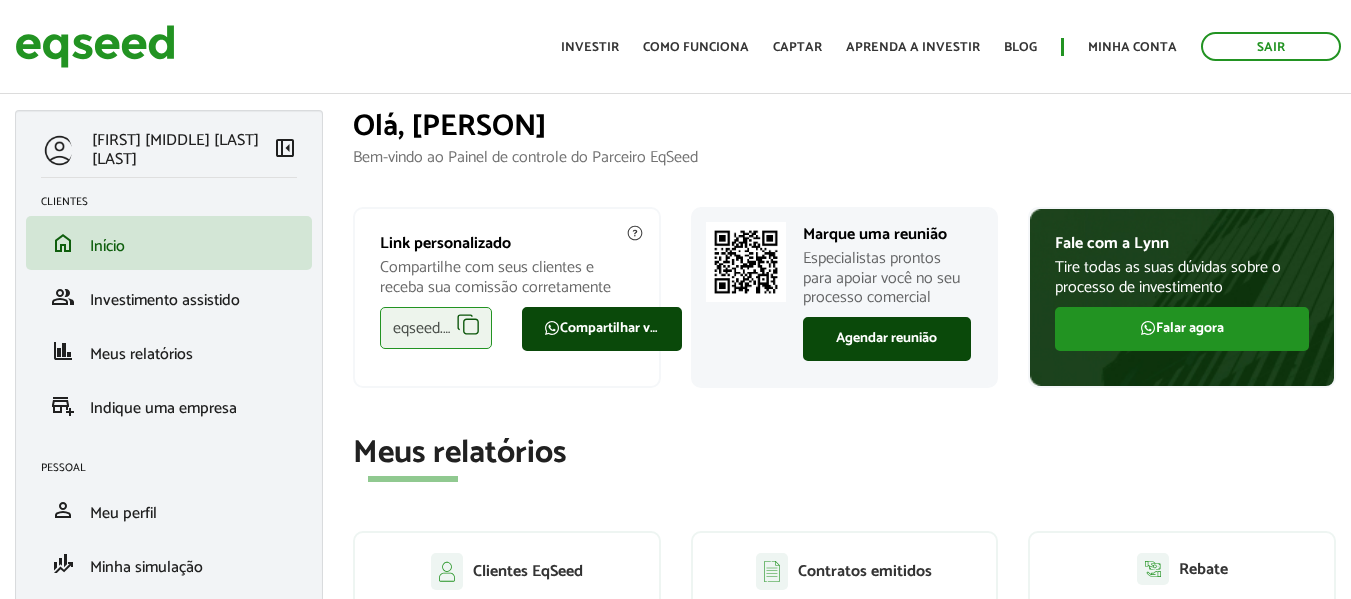 scroll, scrollTop: 0, scrollLeft: 0, axis: both 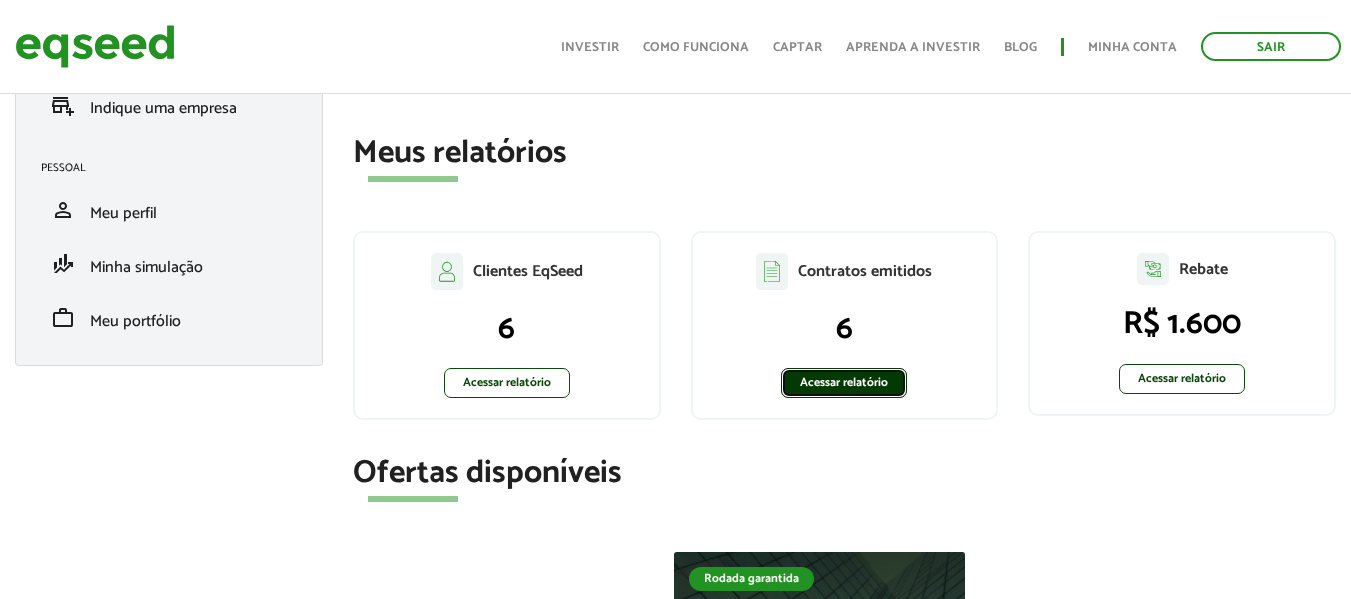 click on "Acessar relatório" at bounding box center (844, 383) 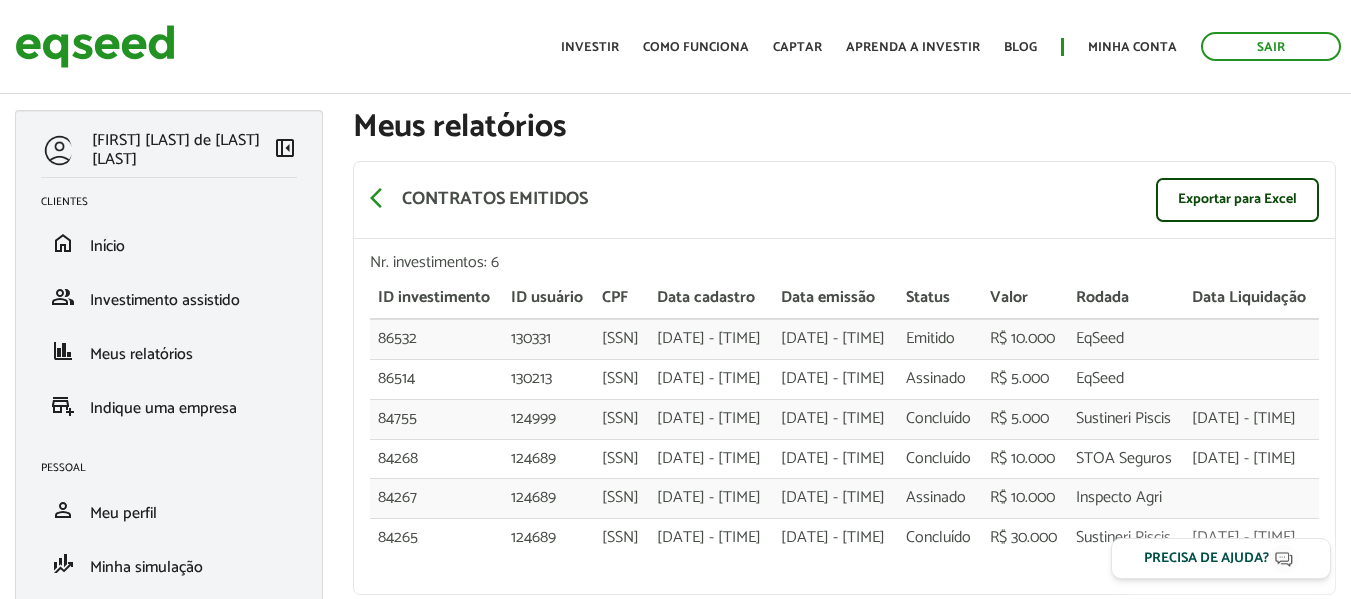 scroll, scrollTop: 0, scrollLeft: 0, axis: both 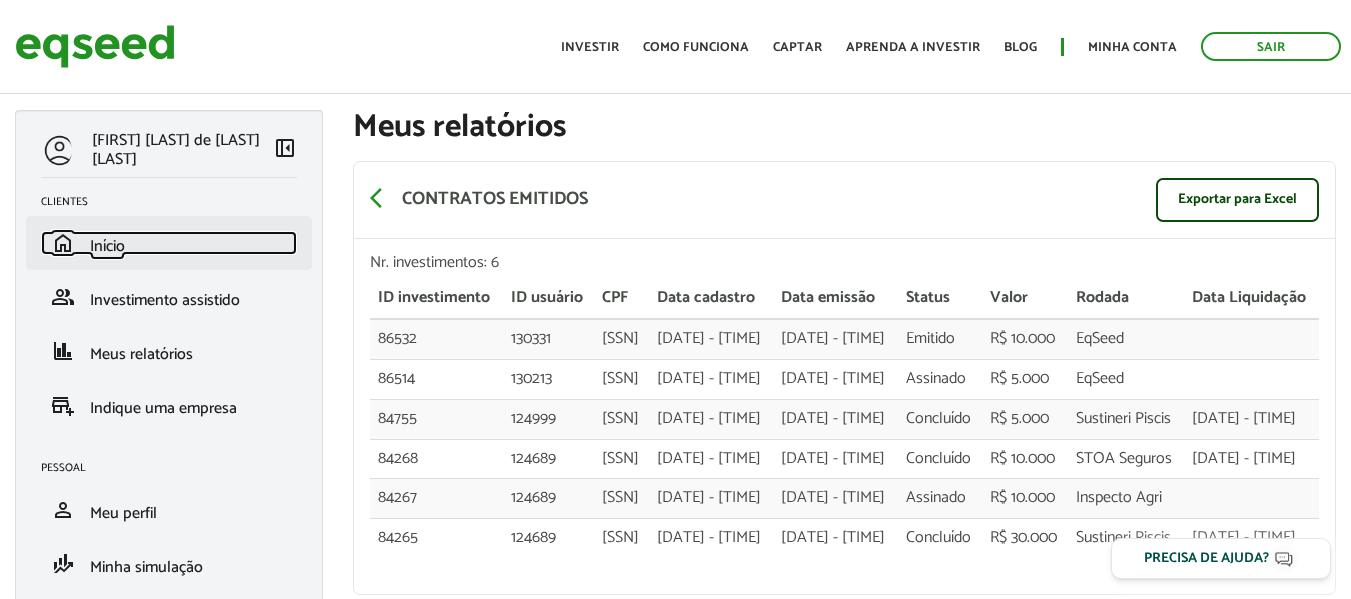 click on "Início" at bounding box center [107, 246] 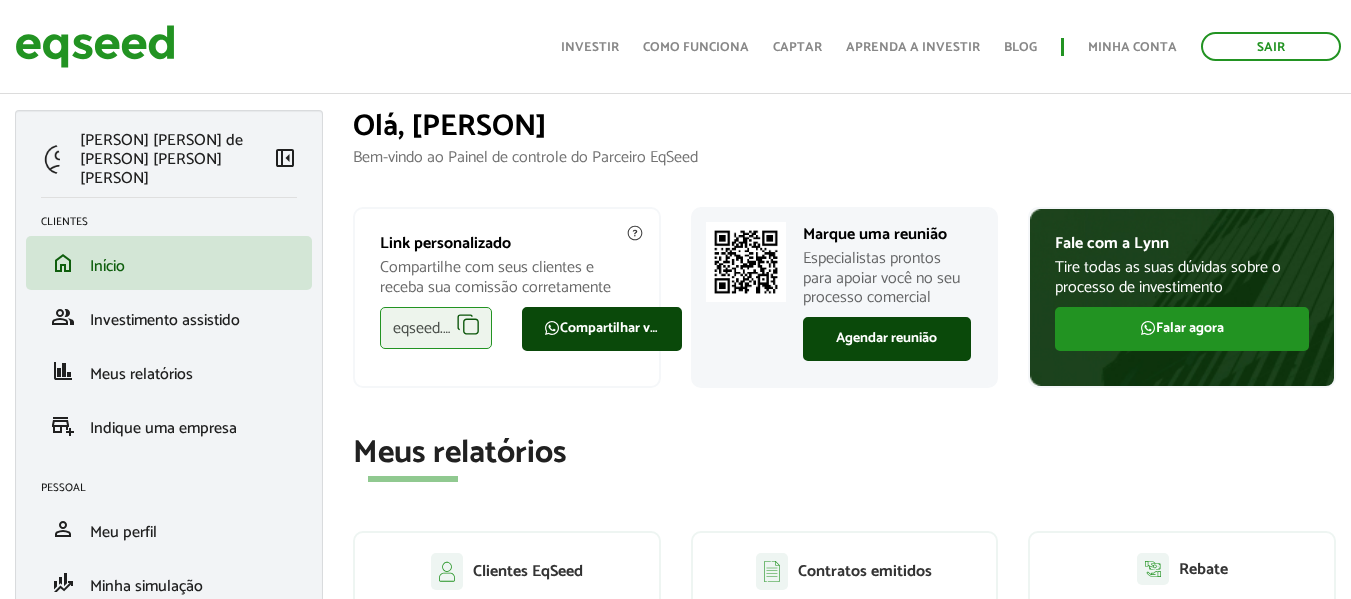 scroll, scrollTop: 600, scrollLeft: 0, axis: vertical 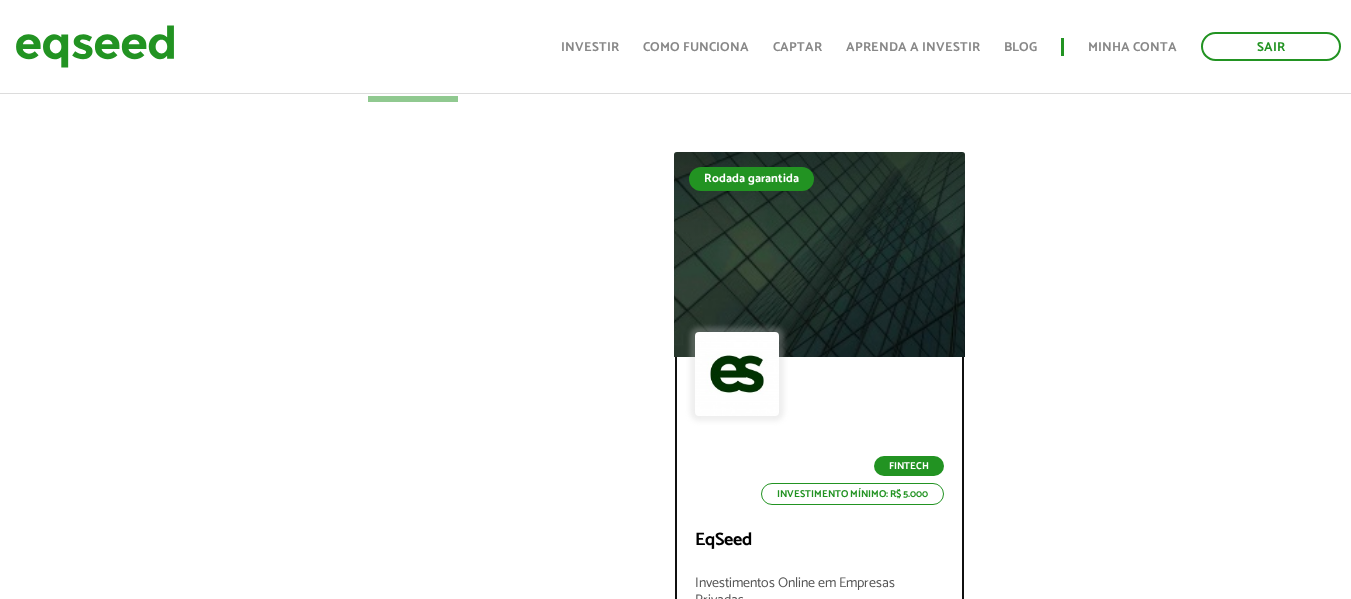 click at bounding box center [819, 254] 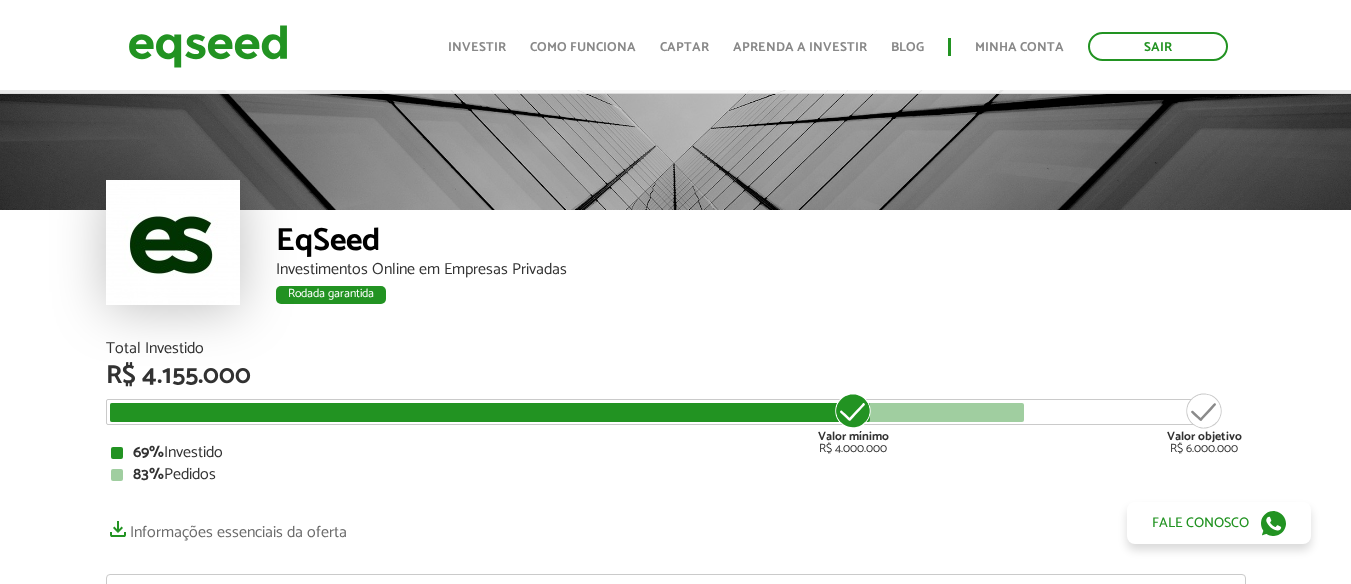 scroll, scrollTop: 500, scrollLeft: 0, axis: vertical 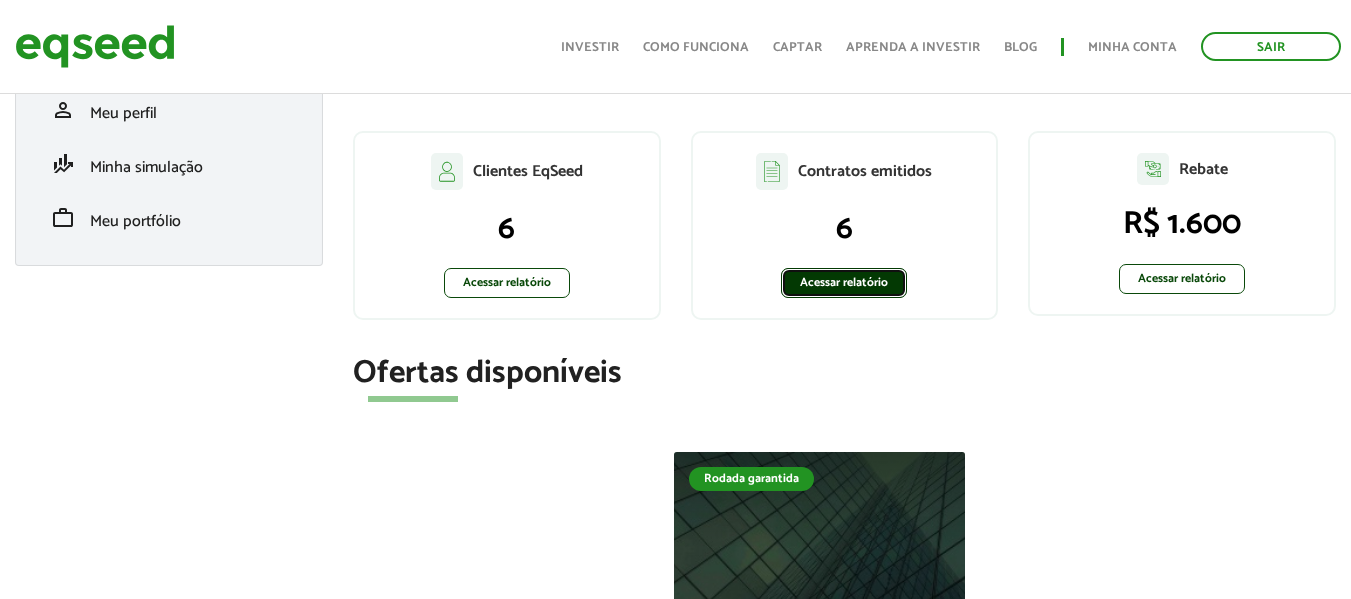 click on "Acessar relatório" at bounding box center (844, 283) 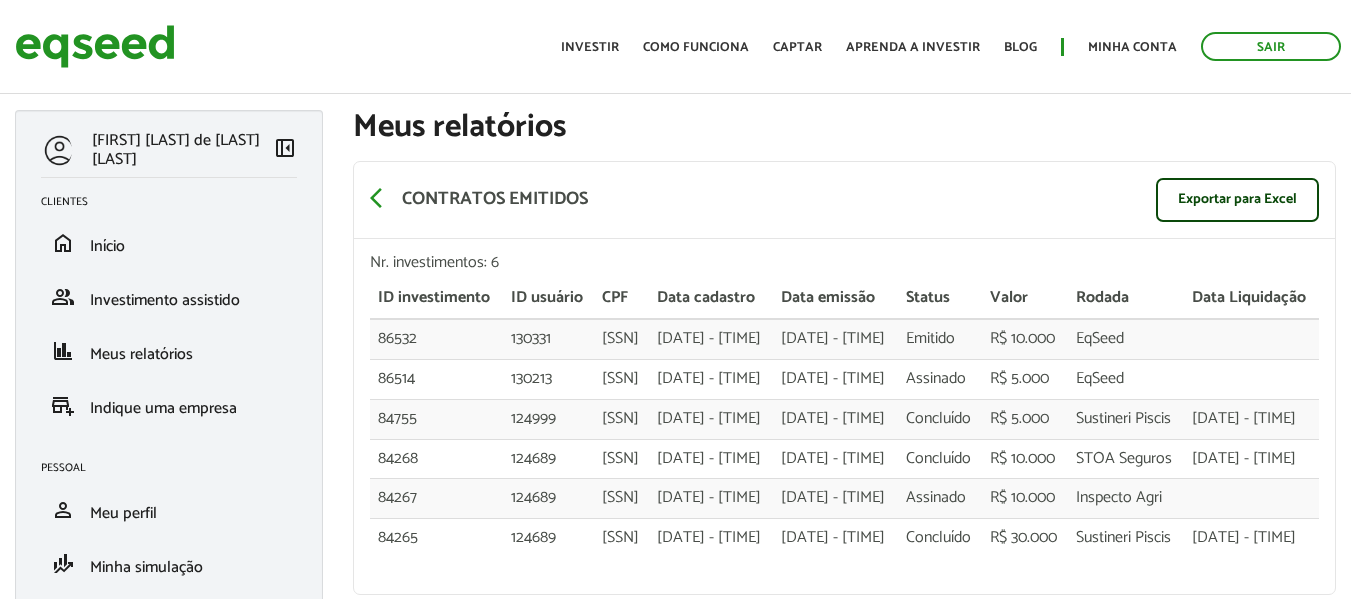scroll, scrollTop: 0, scrollLeft: 0, axis: both 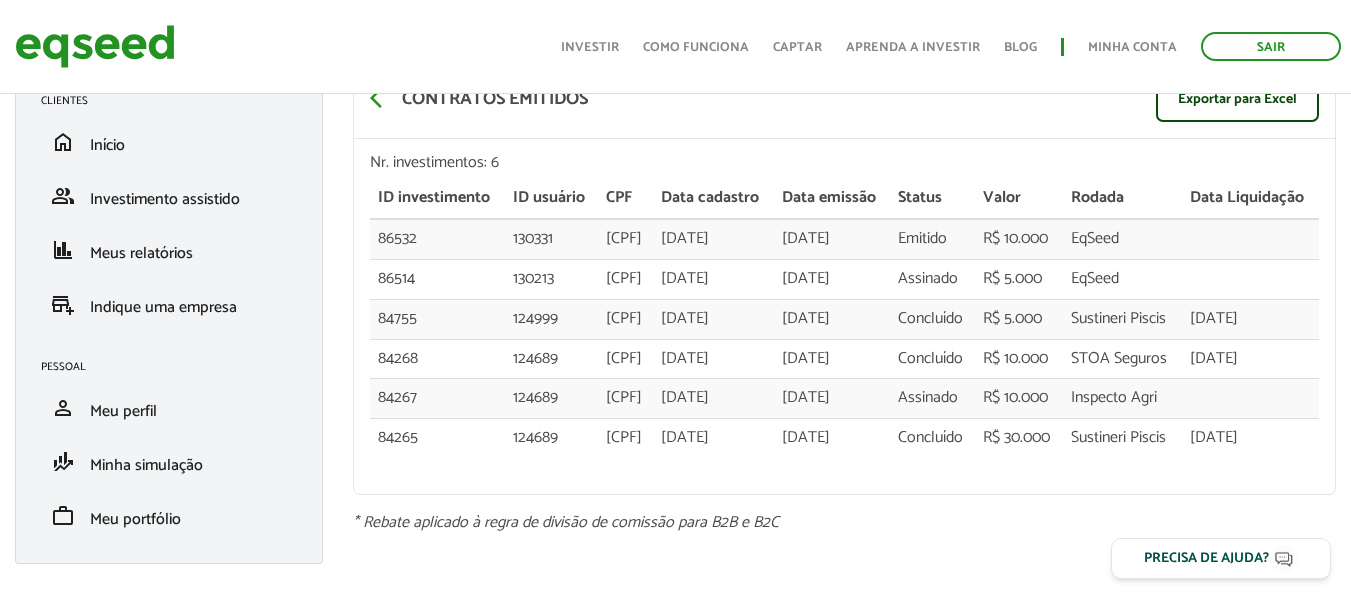 click on "Nr. investimentos: 6
ID investimento ID usuário CPF Data cadastro Data emissão Status Valor Rodada Data Liquidação
ID investimento ID usuário CPF Data cadastro Data emissão Status Valor Rodada Data Liquidação
86532 130331 027.867.806-83 09/07/2025 - 11:06 09/07/2025 - 12:12 Emitido R$ 10.000 EqSeed
86514 130213 035.385.526-06 08/07/2025 - 12:26 09/07/2025 - 11:02 Assinado R$ 5.000 EqSeed
84755 124999 822.157.906-87 13/11/2024 - 16:39 13/12/2024 - 10:46 Concluído R$ 5.000 Sustineri Piscis 31/03/2025 - 14:09
84268 124689 649.447.436-53 01/11/2024 - 08:46 01/11/2024 - 14:40 Concluído R$ 10.000 STOA Seguros 09/12/2024 - 17:53
84267 124689 649.447.436-53 01/11/2024 - 08:46 01/11/2024 - 14:39 Assinado R$ 10.000 Inspecto Agri
84265 124689 649.447.436-53 01/11/2024 - 08:46 01/11/2024 - 13:38 Concluído R$ 30.000 Sustineri Piscis 31/03/2025 - 13:38" at bounding box center (844, 316) 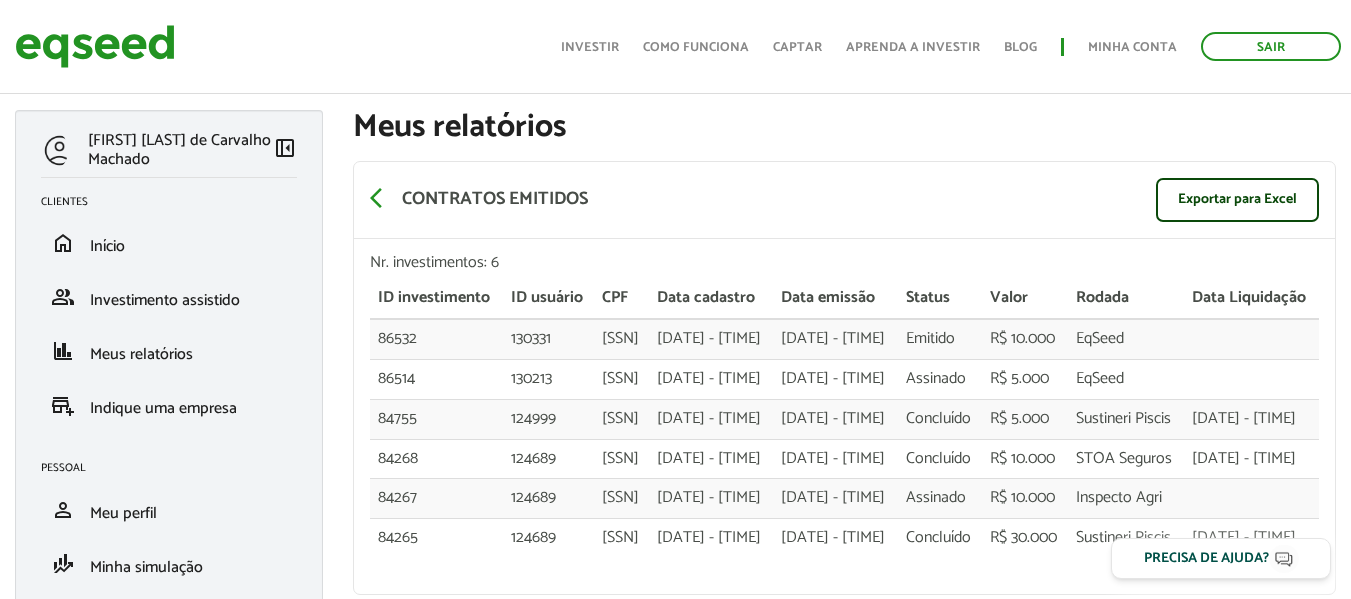 scroll, scrollTop: 100, scrollLeft: 0, axis: vertical 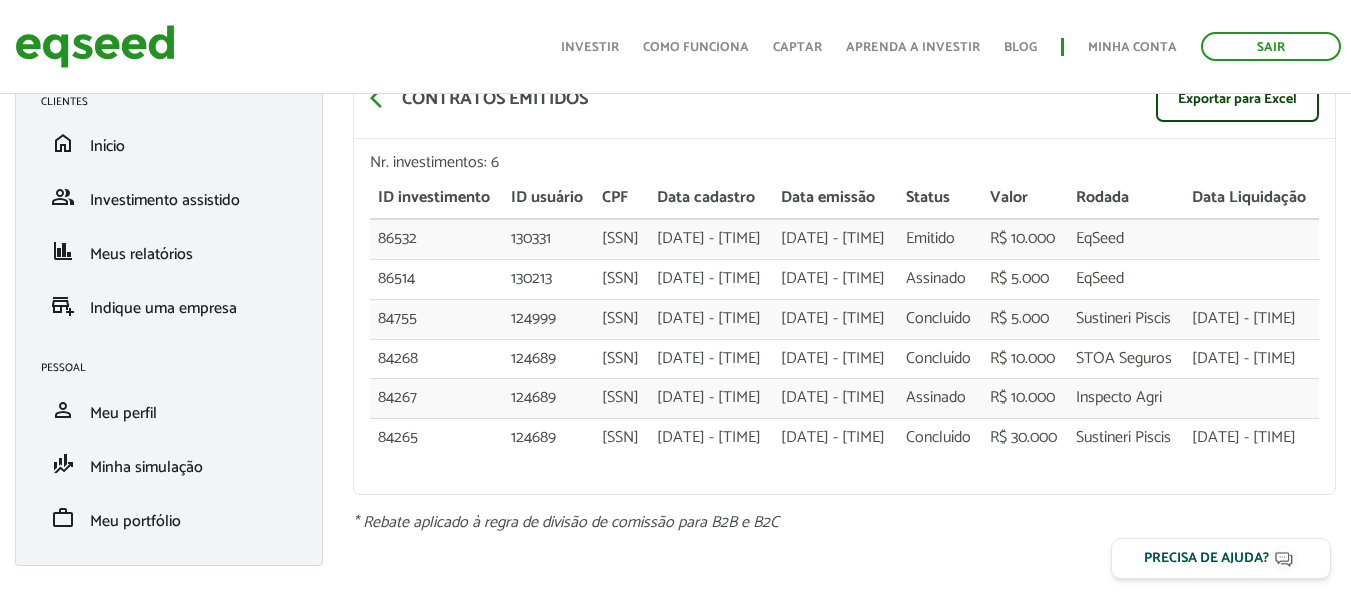 click on "Nr. investimentos: 6" at bounding box center [844, 163] 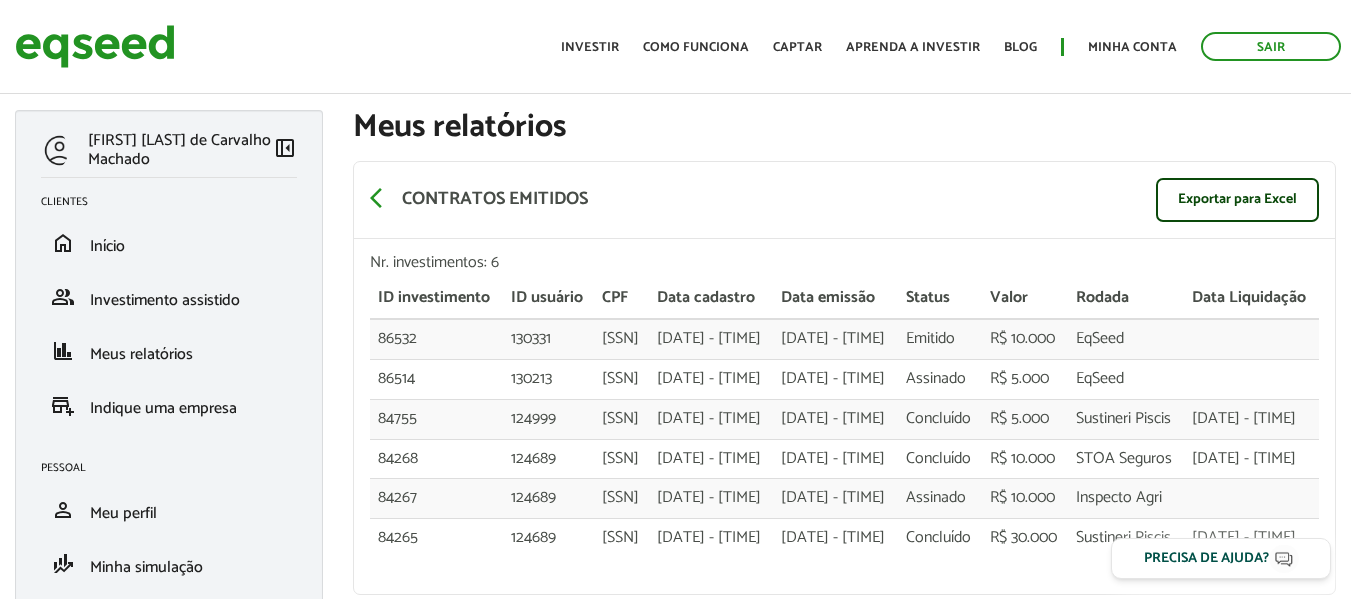 scroll, scrollTop: 100, scrollLeft: 0, axis: vertical 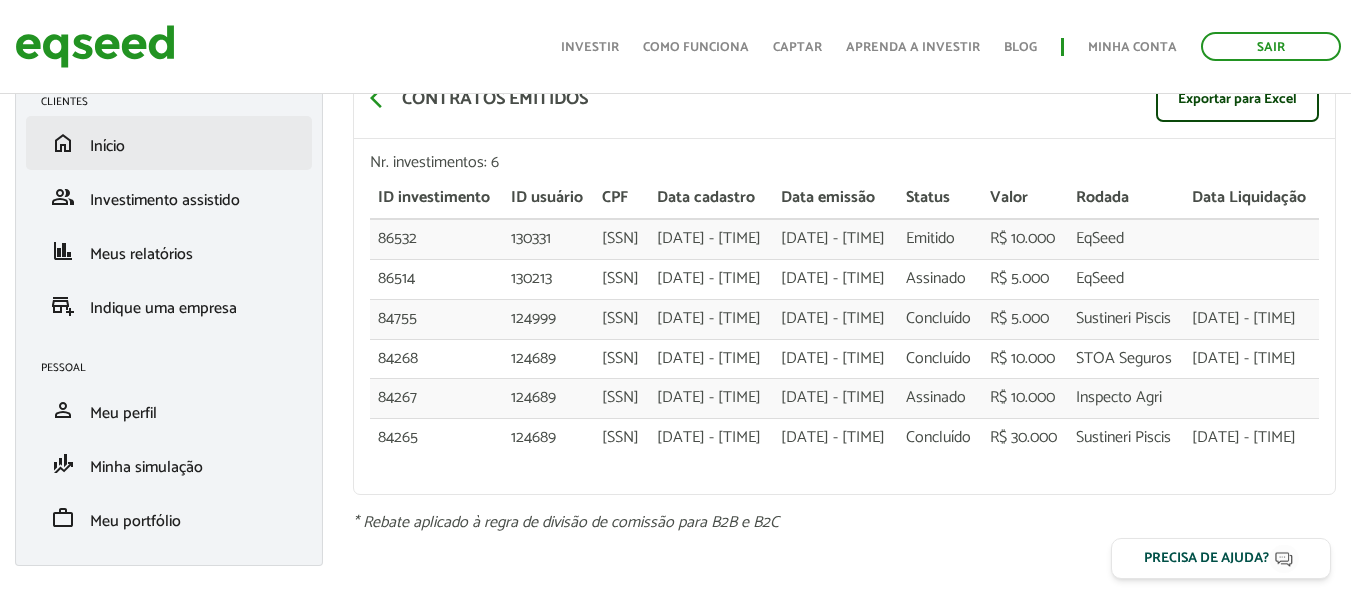 click on "home Início" at bounding box center (169, 143) 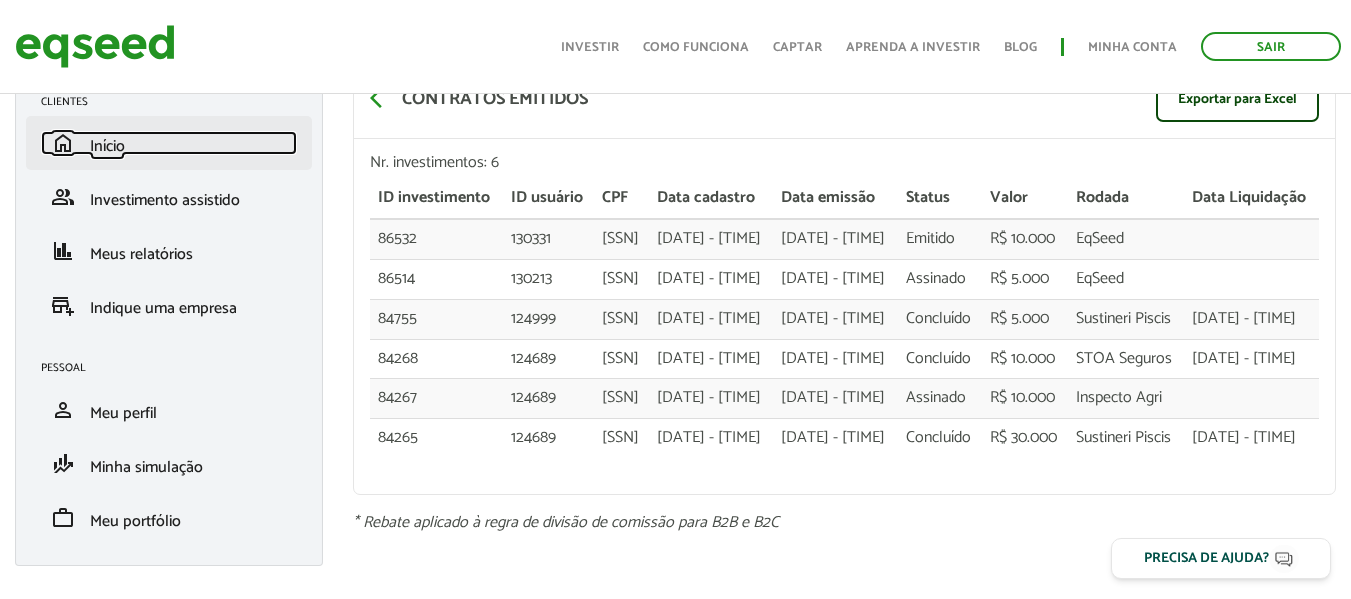 click on "Início" at bounding box center (107, 146) 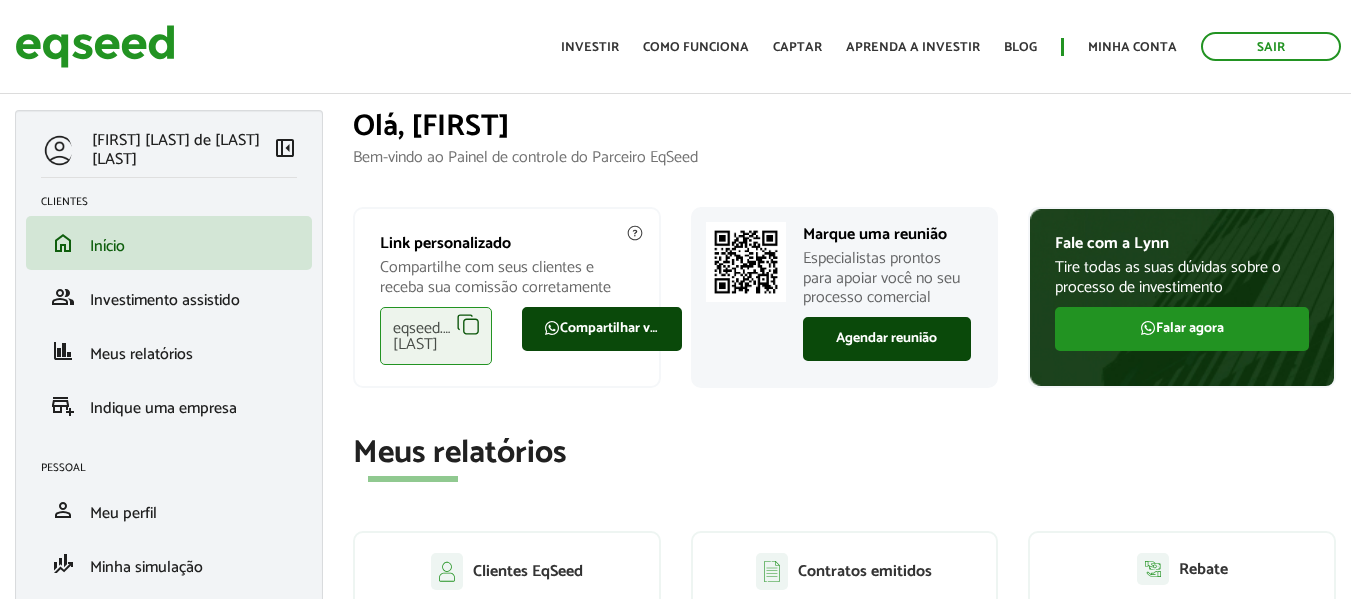 scroll, scrollTop: 0, scrollLeft: 0, axis: both 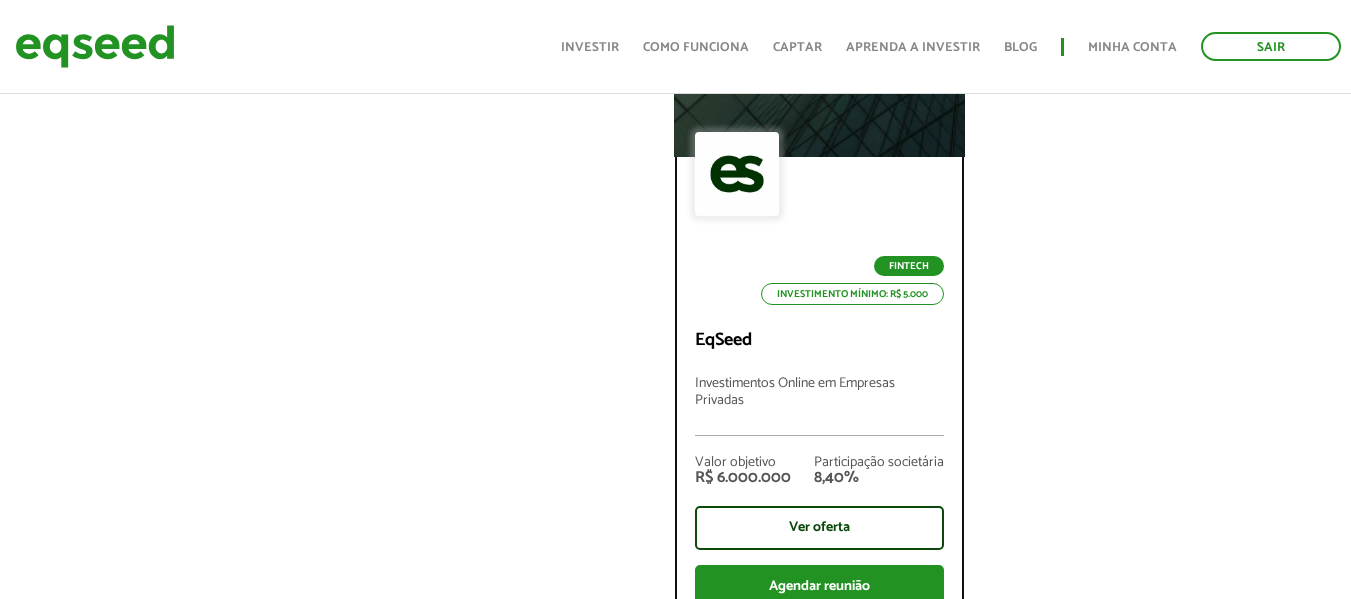 click on "Fintech
Investimento mínimo: R$ 5.000" at bounding box center [819, 218] 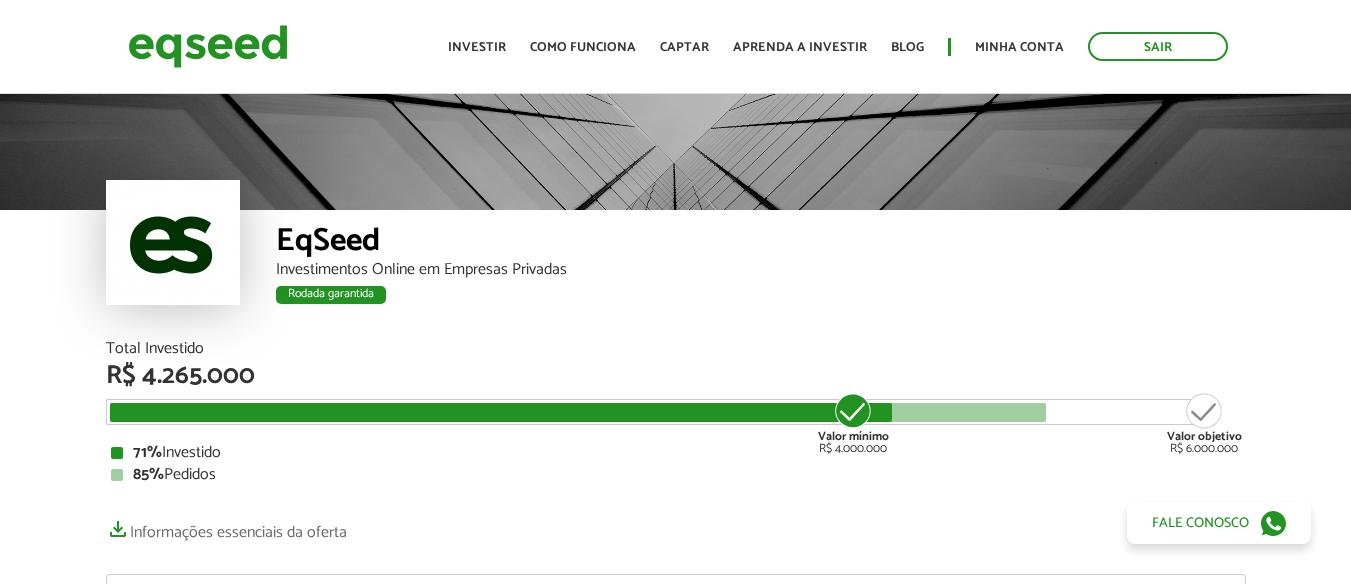 scroll, scrollTop: 0, scrollLeft: 0, axis: both 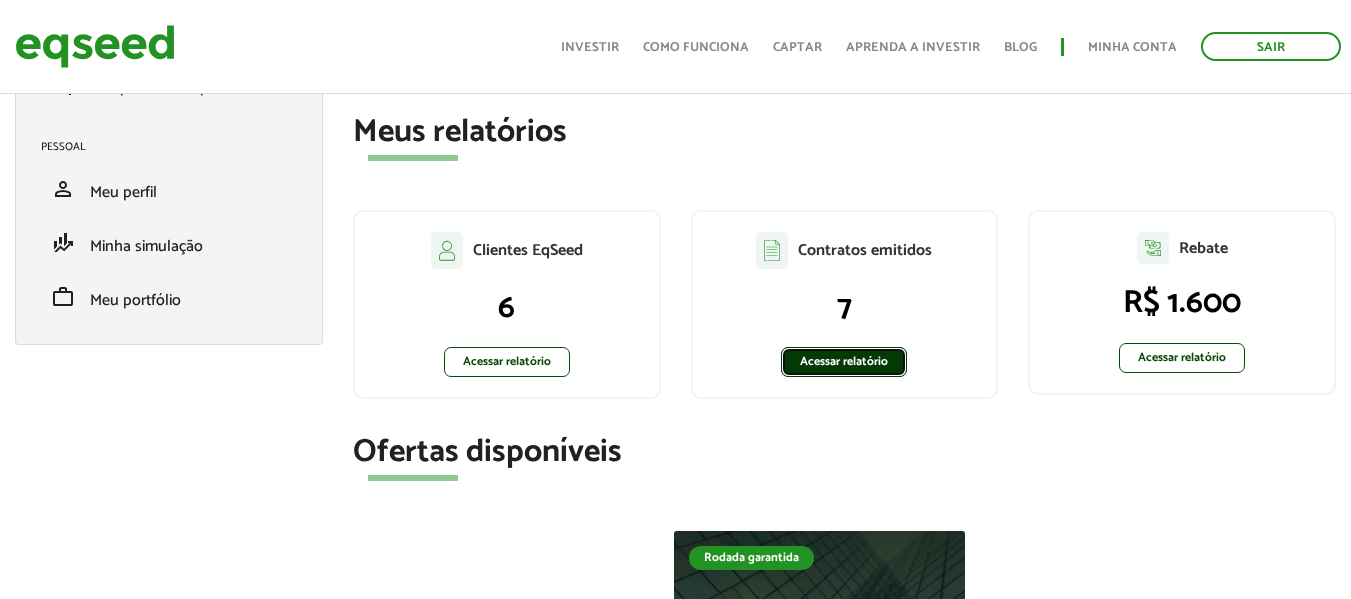 click on "Acessar relatório" at bounding box center (844, 362) 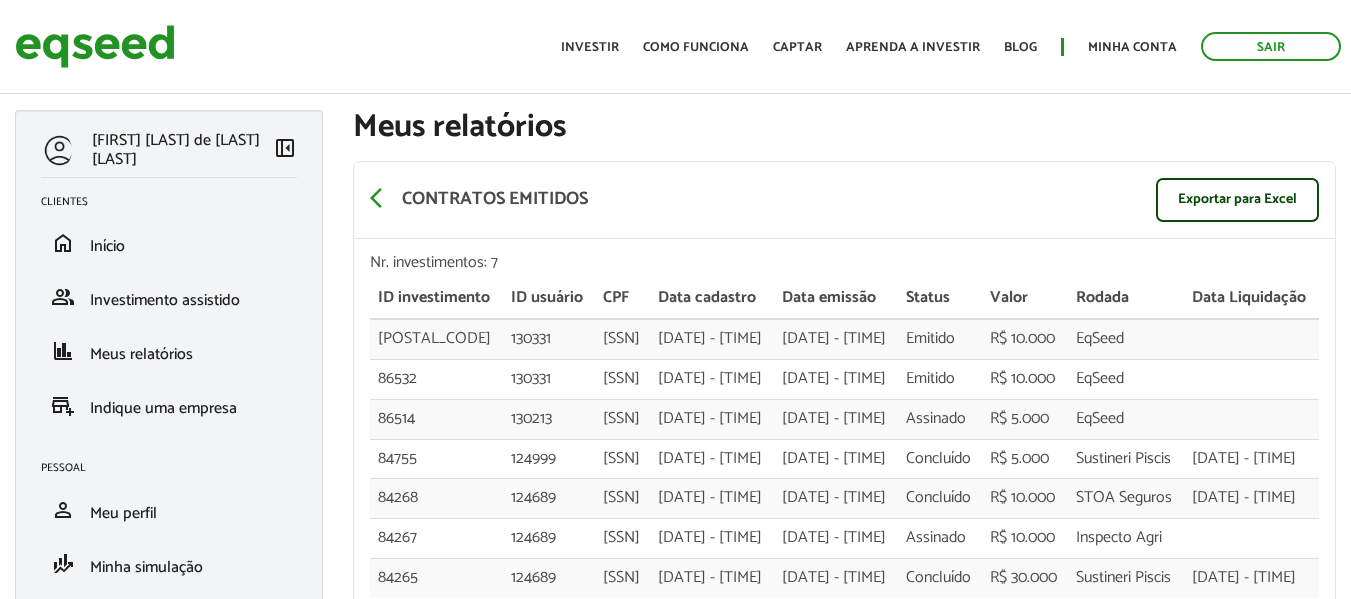 scroll, scrollTop: 0, scrollLeft: 0, axis: both 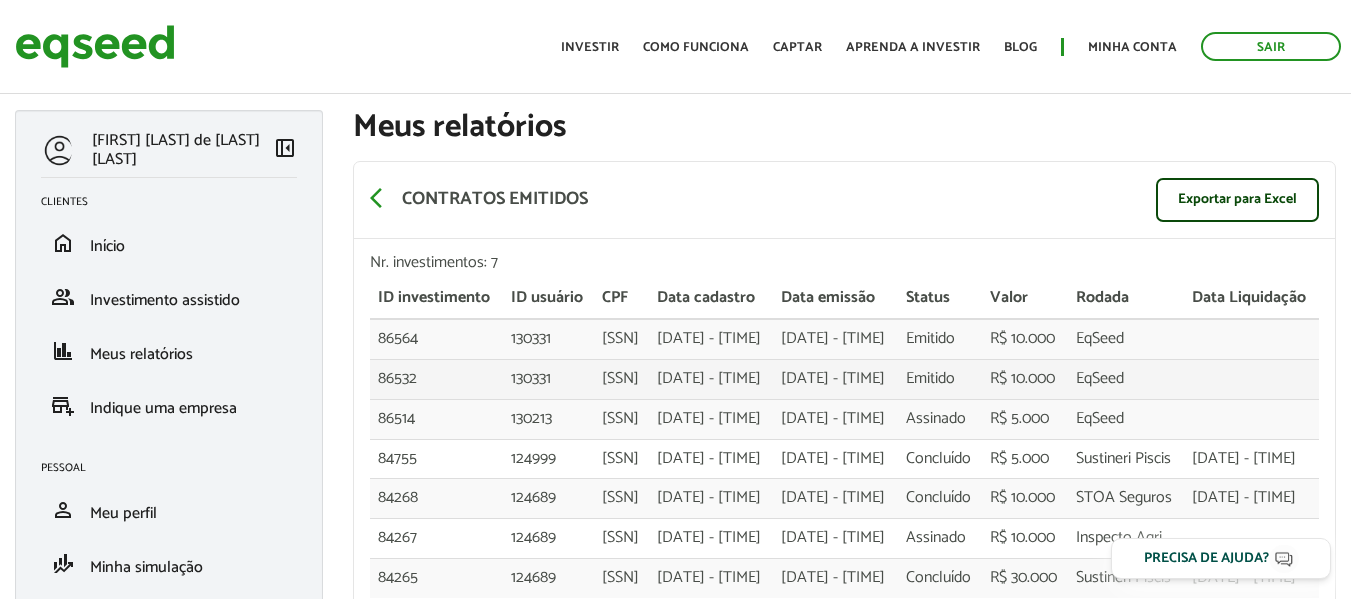click on "86532" at bounding box center [436, 339] 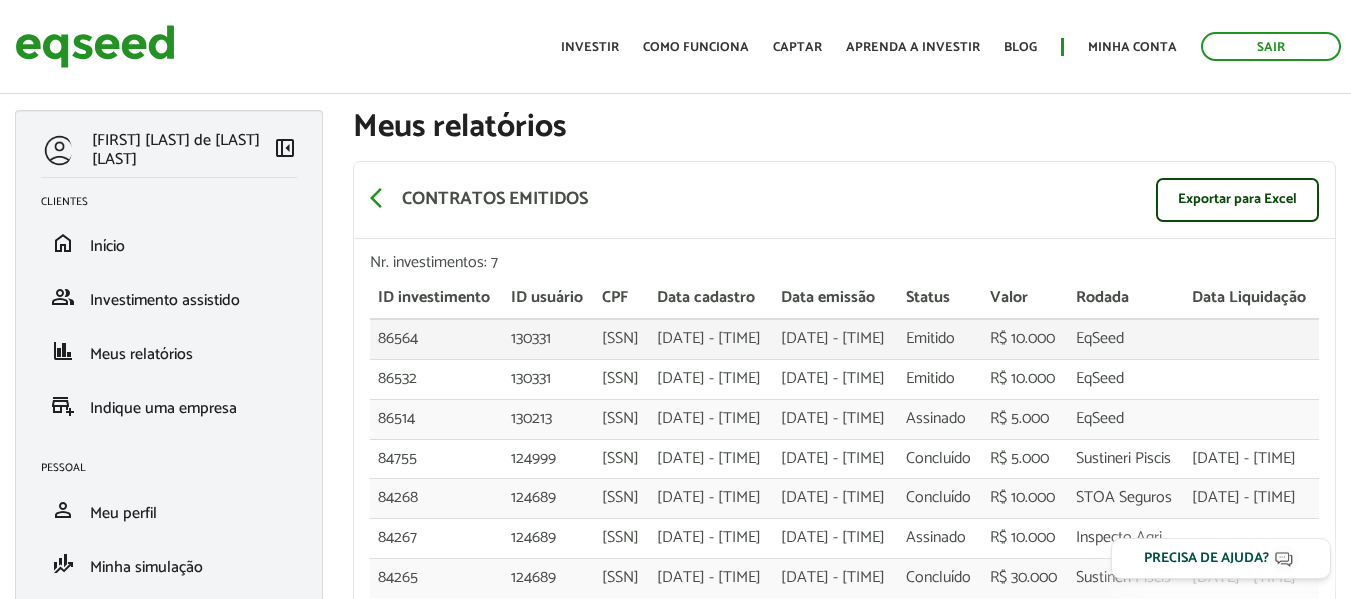 scroll, scrollTop: 0, scrollLeft: 0, axis: both 